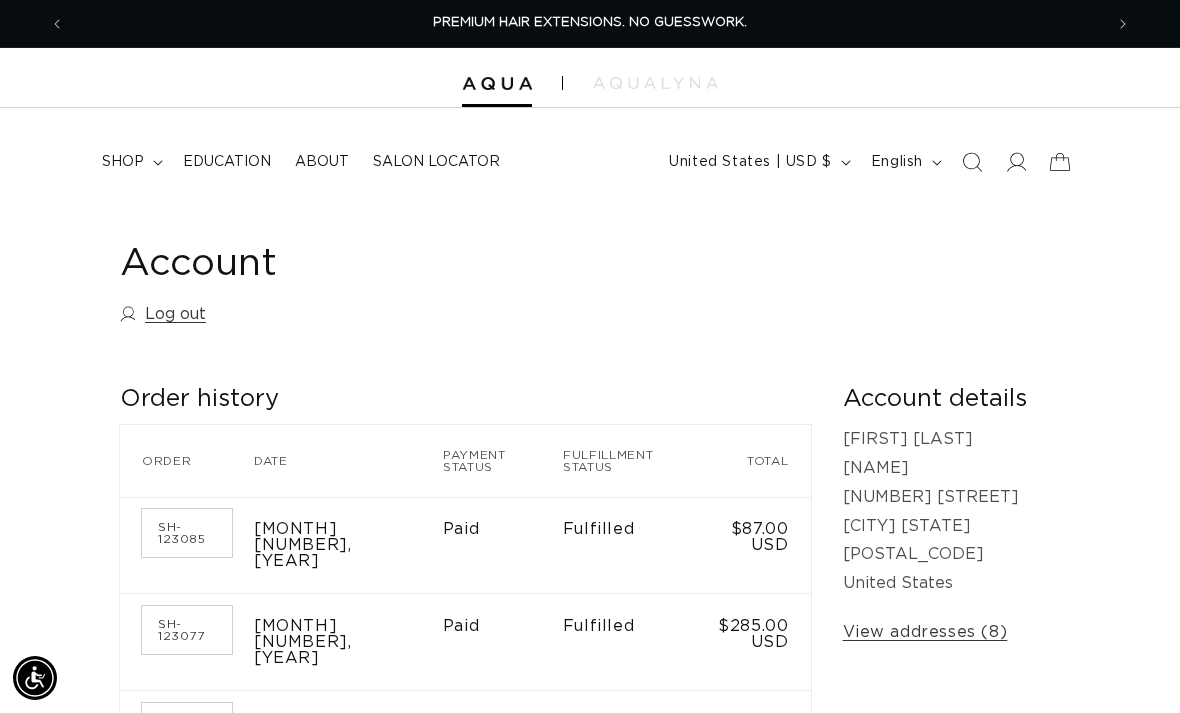 scroll, scrollTop: -1, scrollLeft: 0, axis: vertical 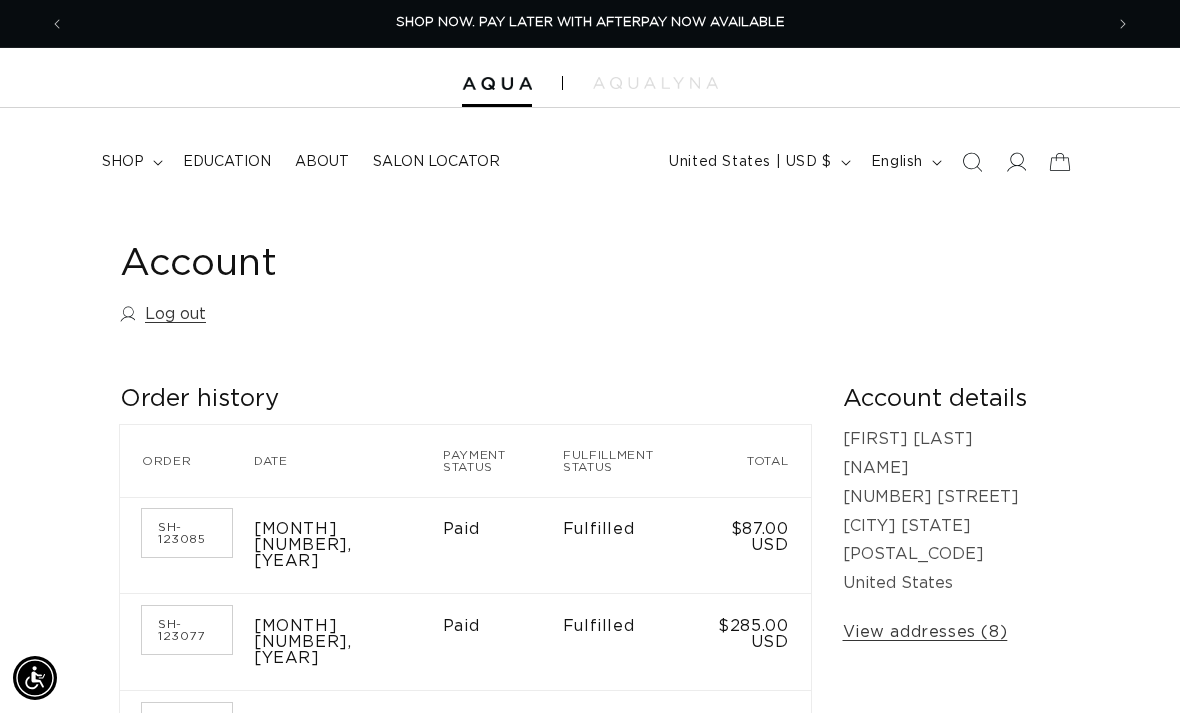 click on "shop" at bounding box center [130, 162] 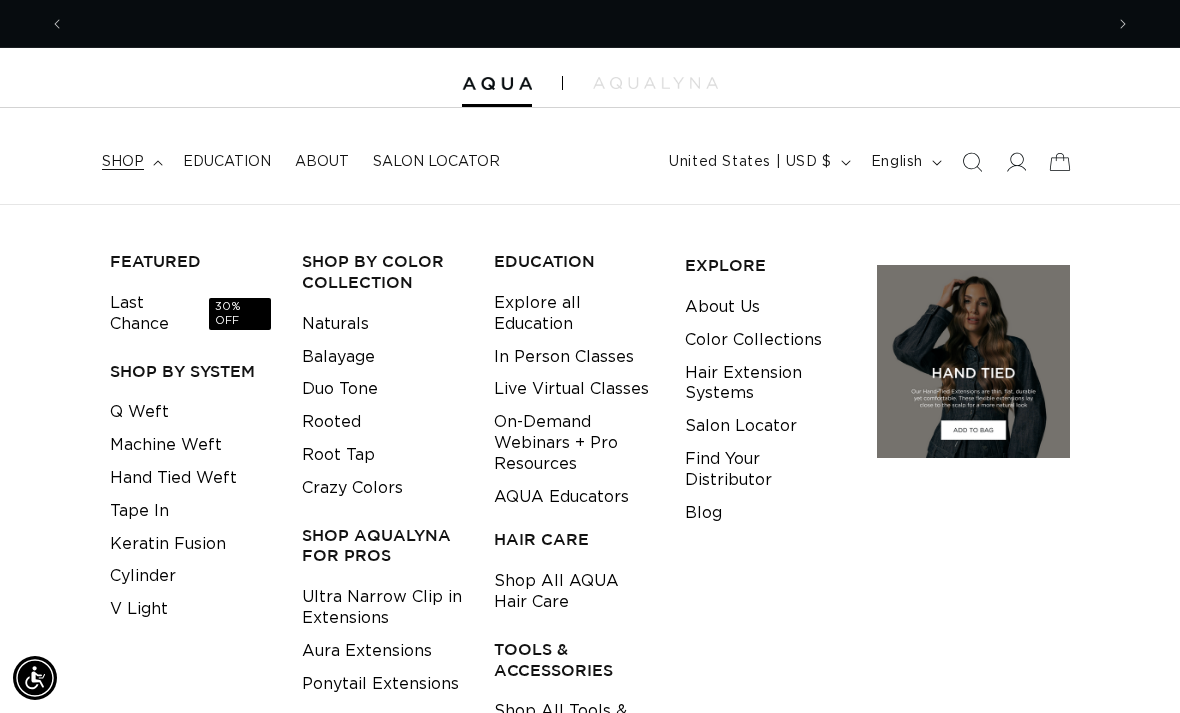 scroll, scrollTop: 0, scrollLeft: 1038, axis: horizontal 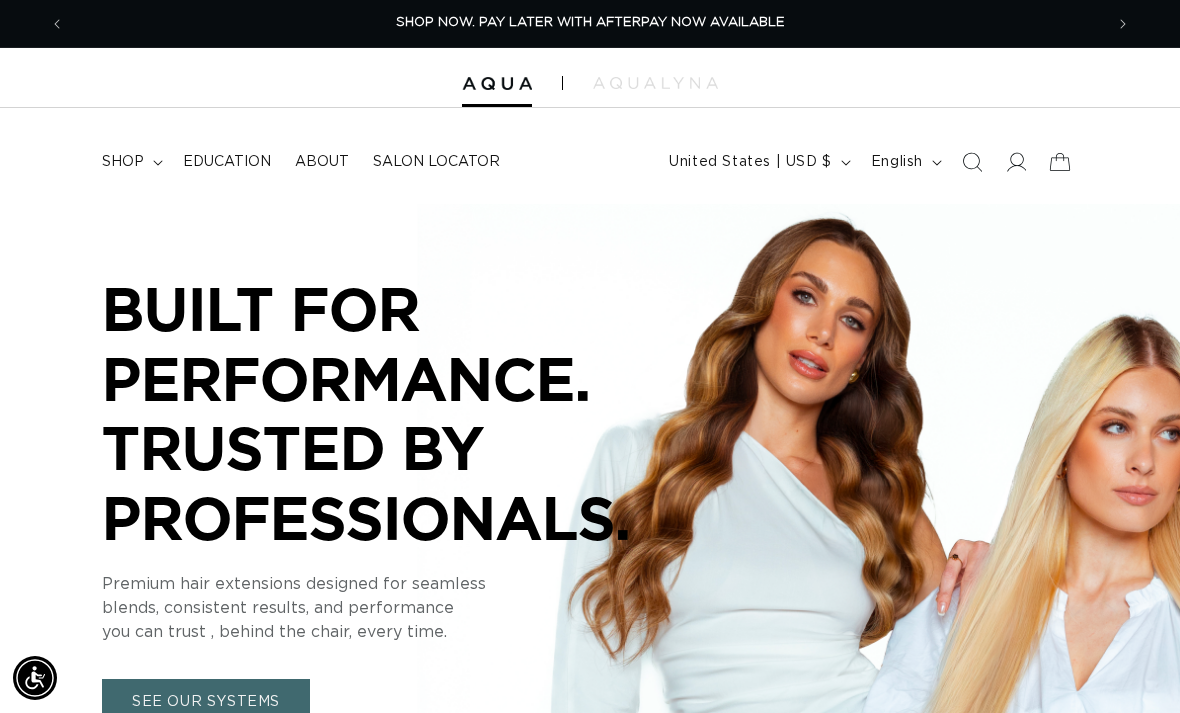 click 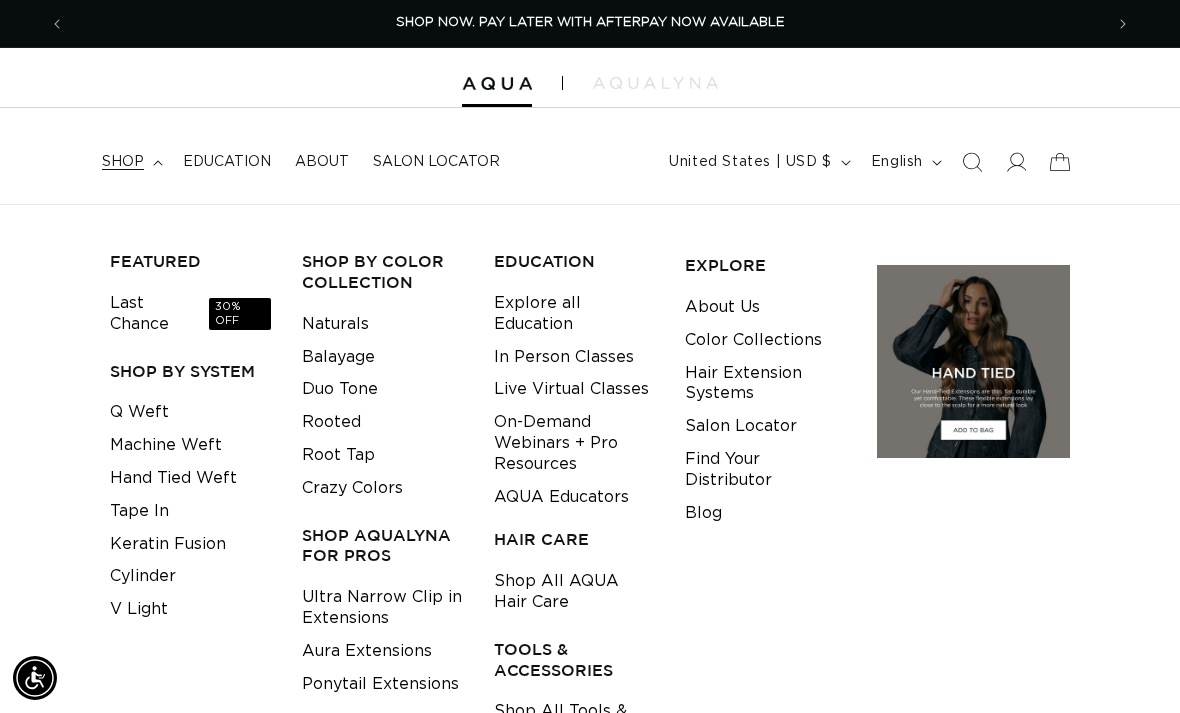 click on "Tape In" at bounding box center (139, 511) 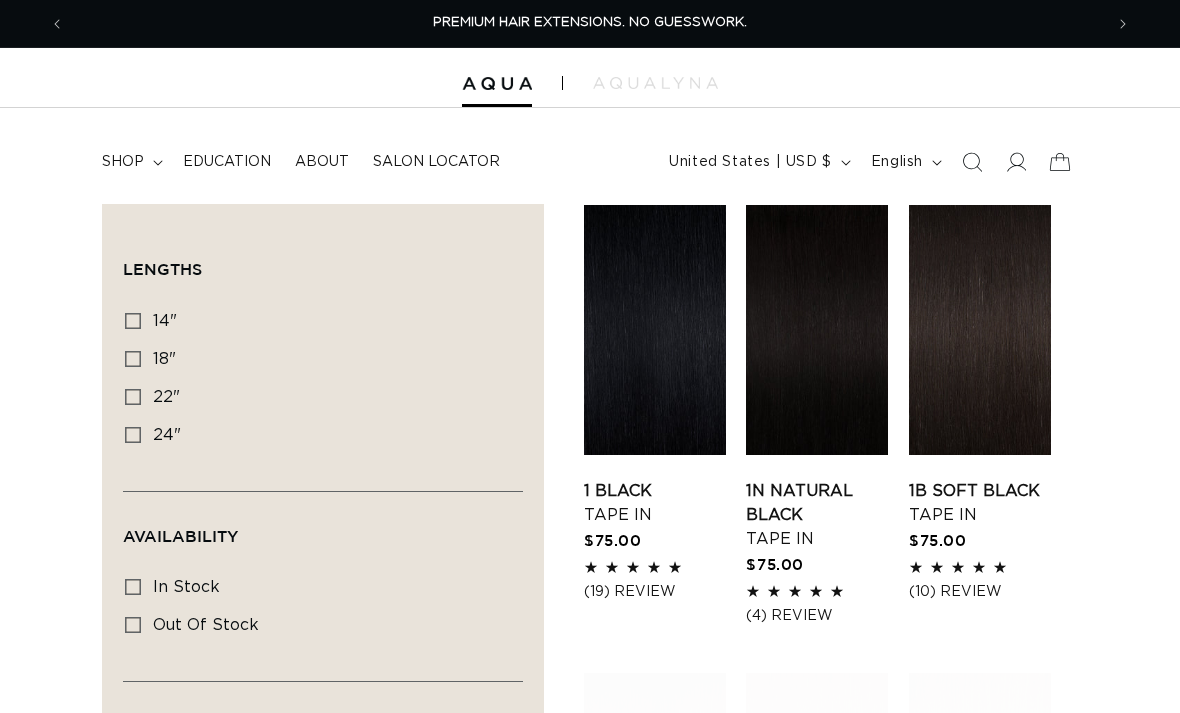 scroll, scrollTop: 0, scrollLeft: 0, axis: both 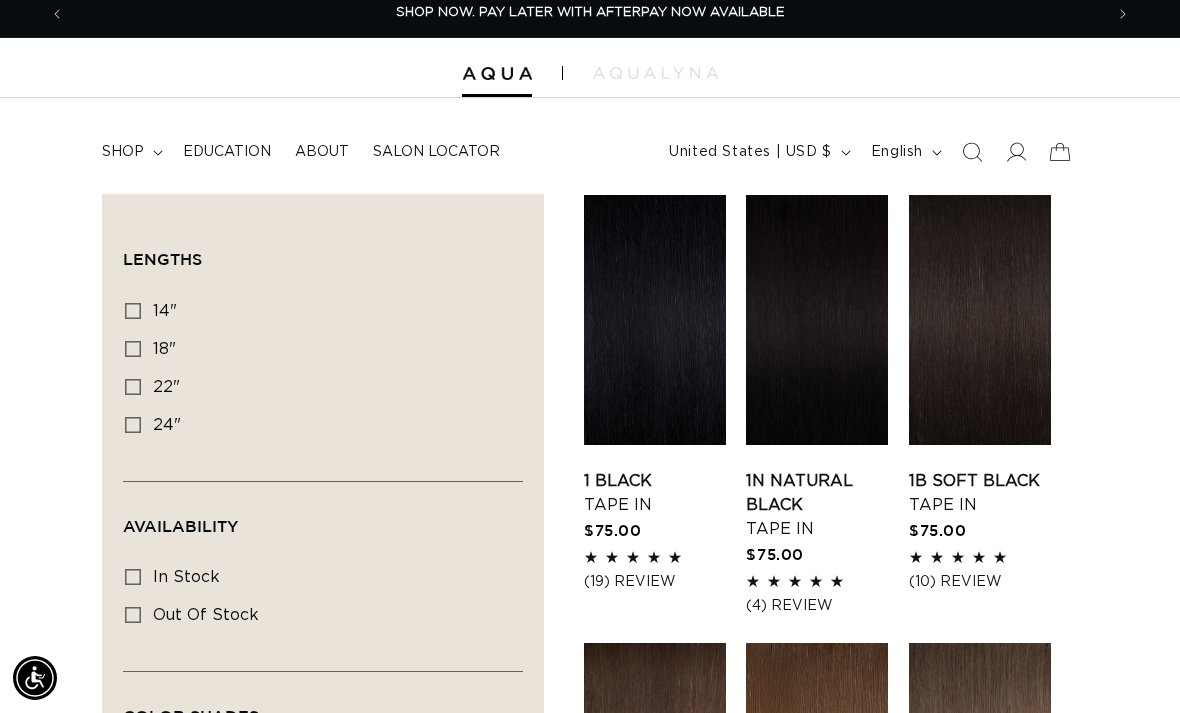 click on "shop" at bounding box center [130, 152] 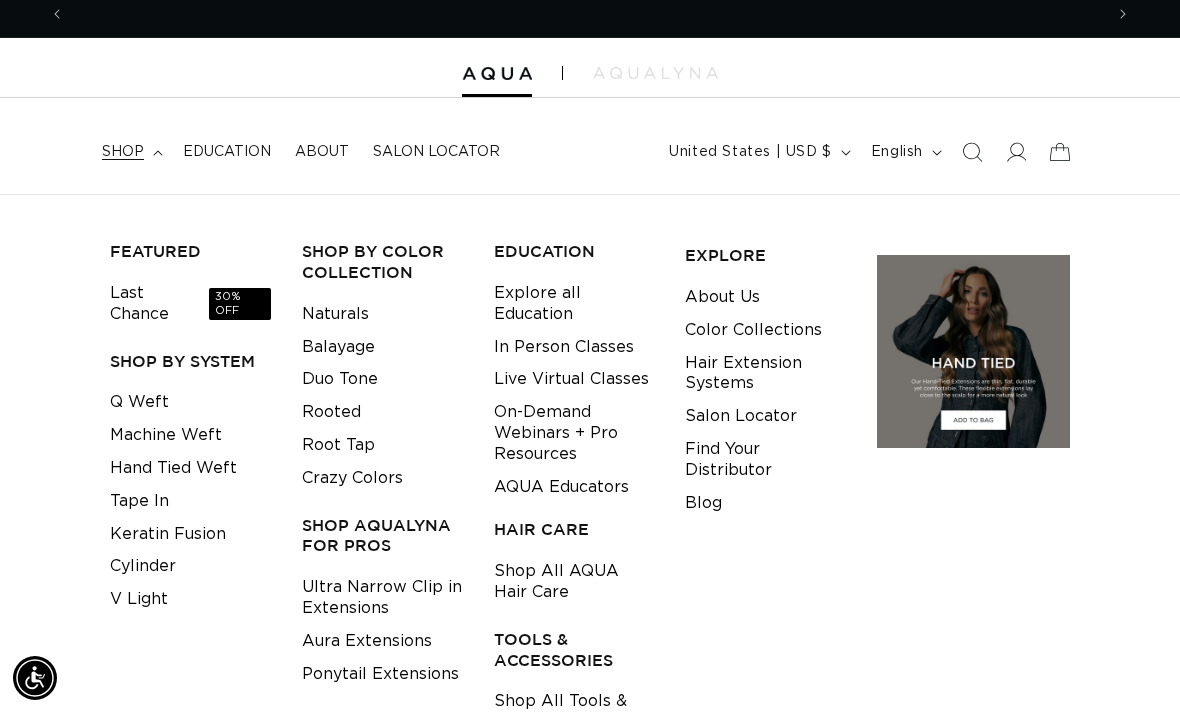 scroll, scrollTop: 0, scrollLeft: 0, axis: both 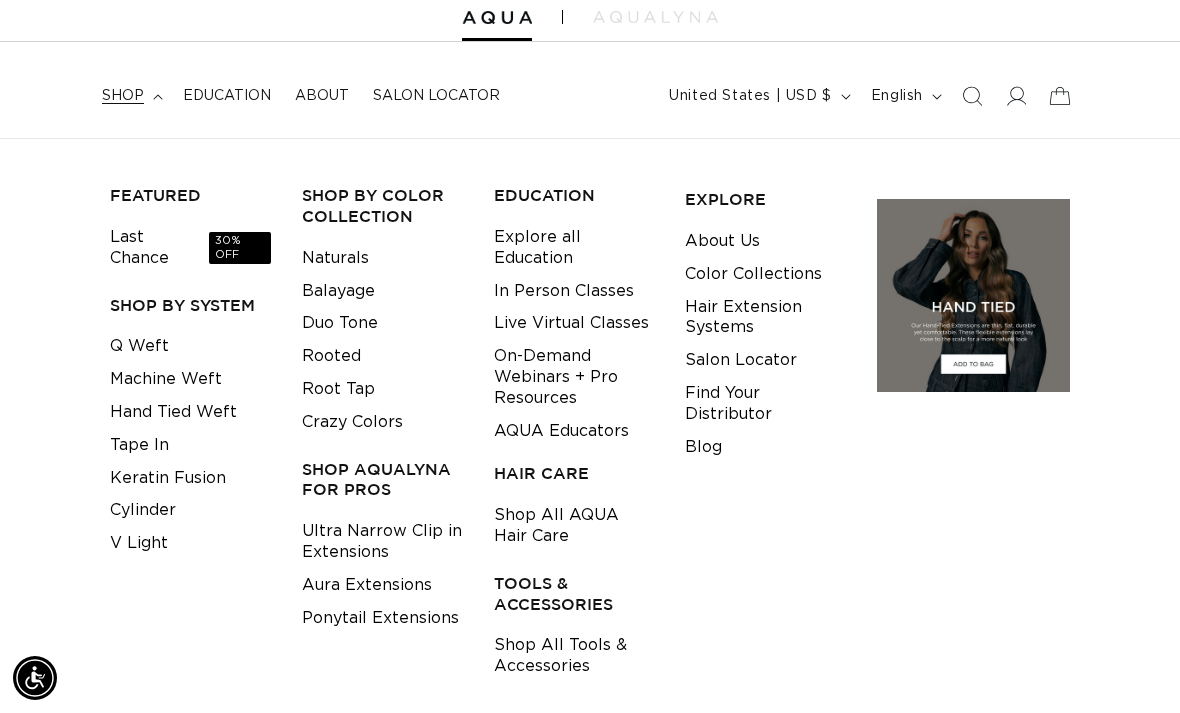 click on "Aura Extensions" at bounding box center (367, 585) 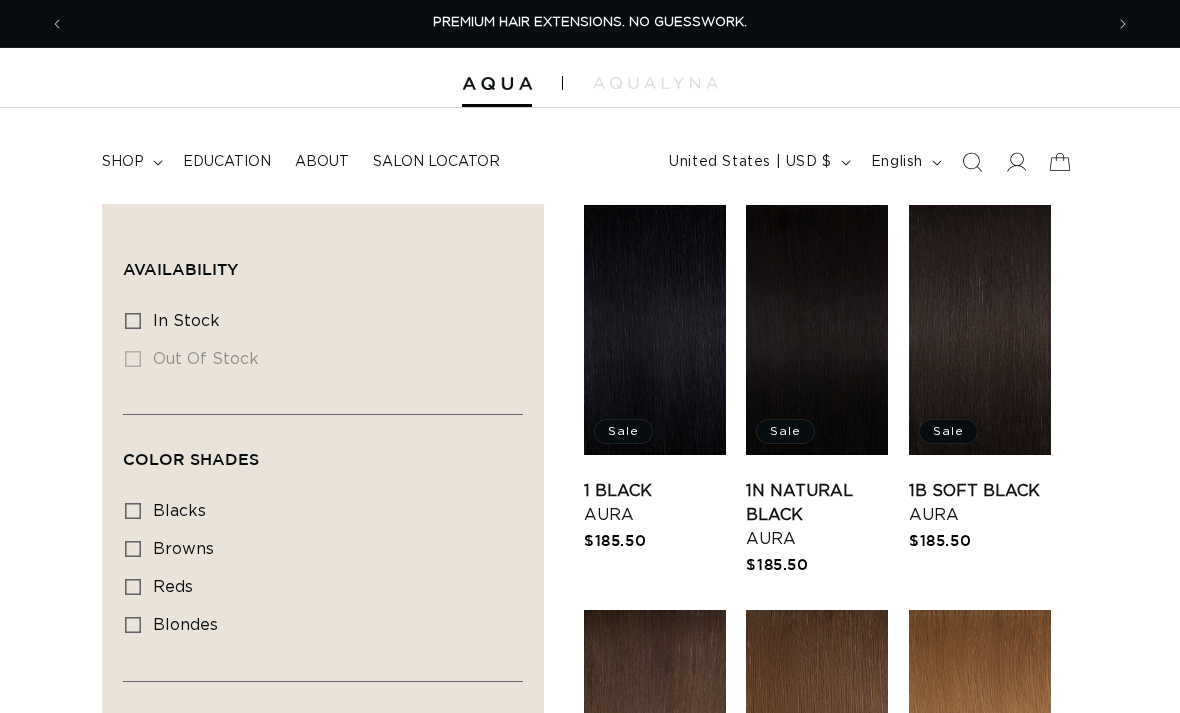 scroll, scrollTop: 0, scrollLeft: 0, axis: both 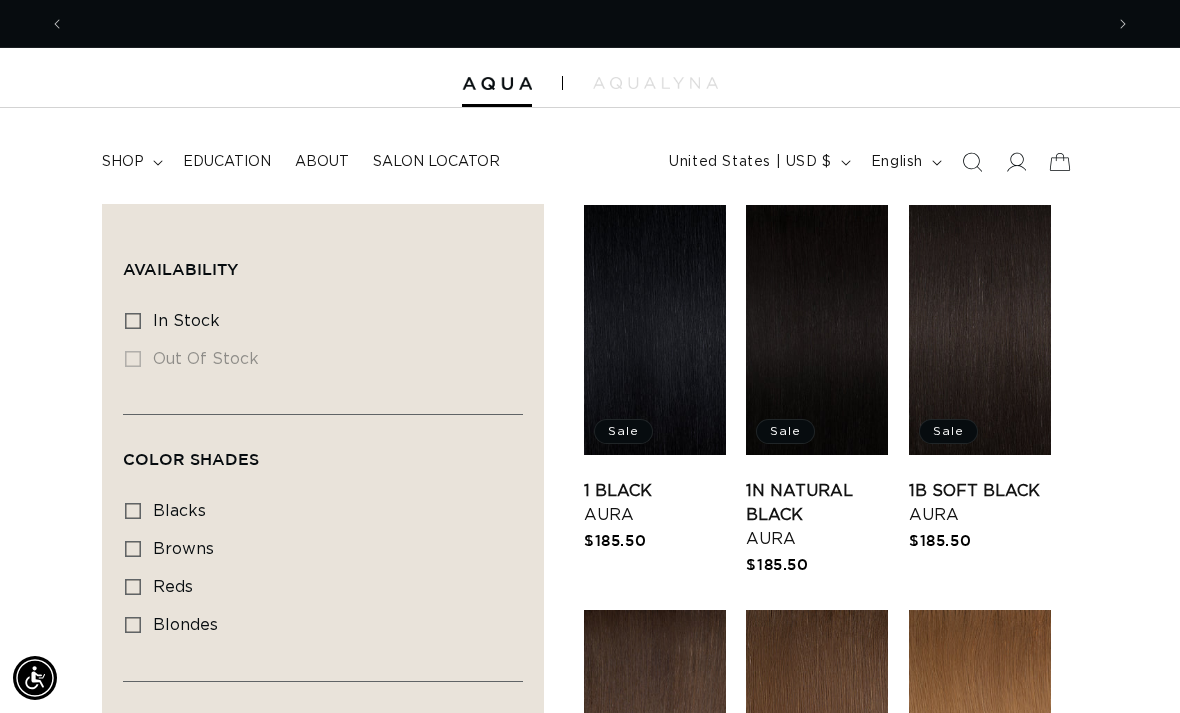click on "About" at bounding box center [322, 162] 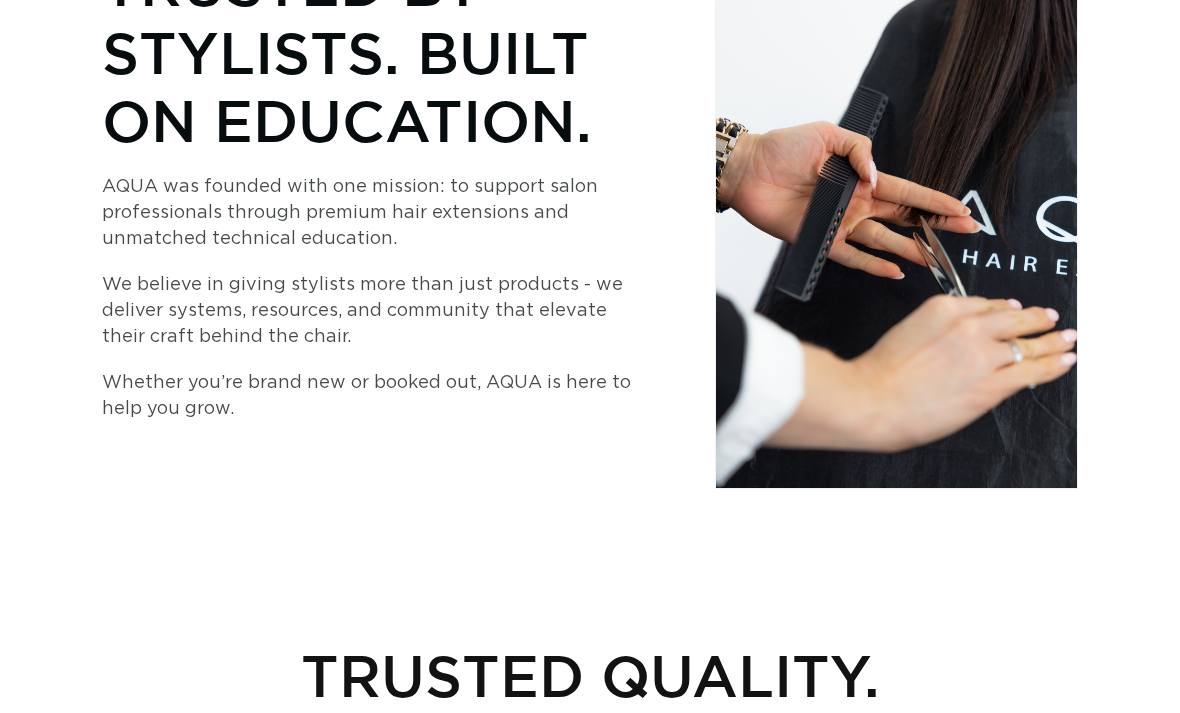 scroll, scrollTop: 390, scrollLeft: 0, axis: vertical 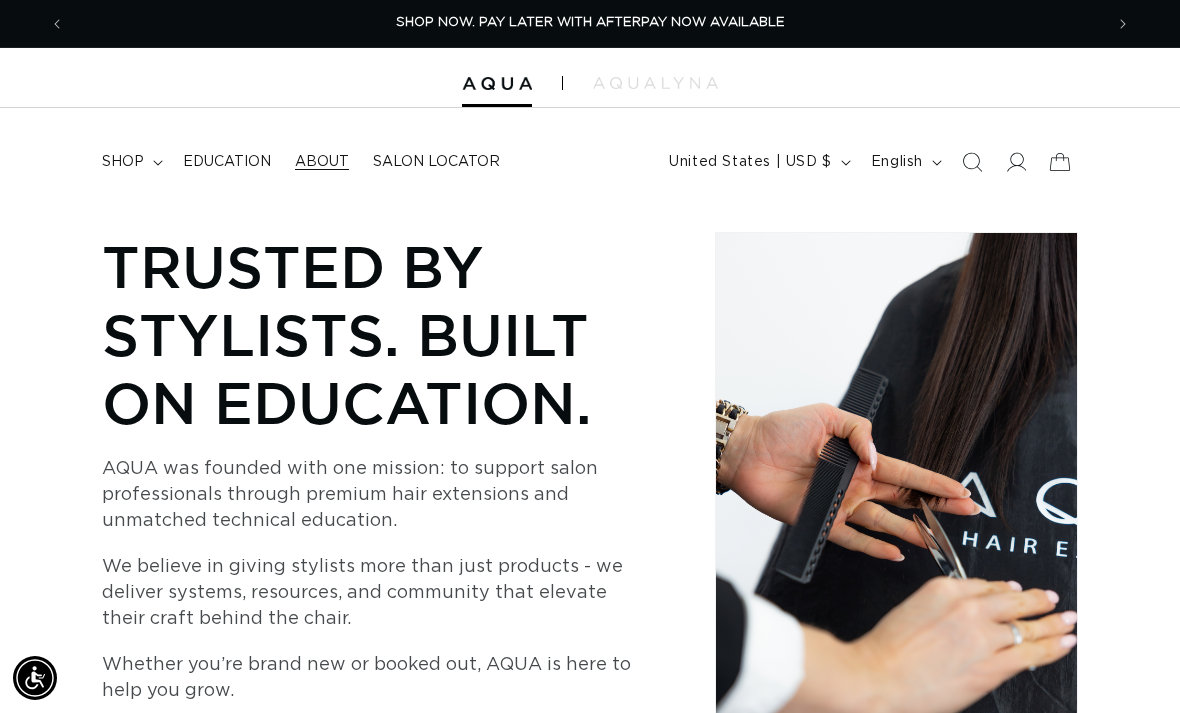 click on "shop" at bounding box center [130, 162] 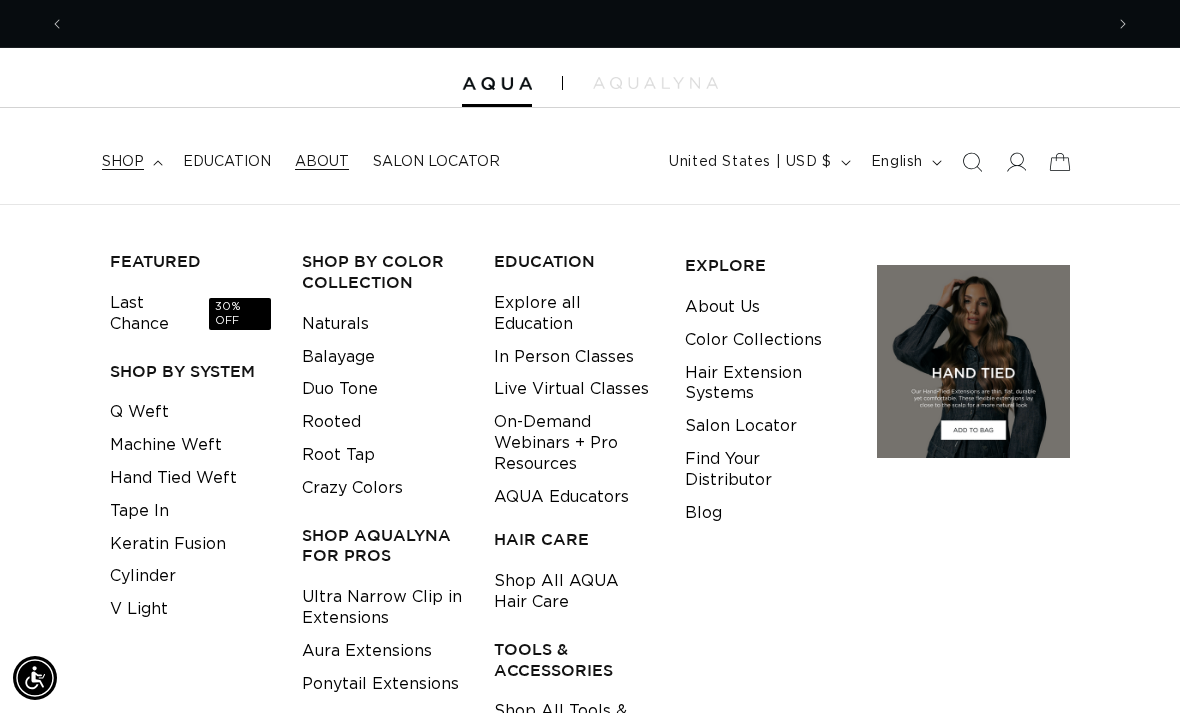 scroll, scrollTop: 0, scrollLeft: 2076, axis: horizontal 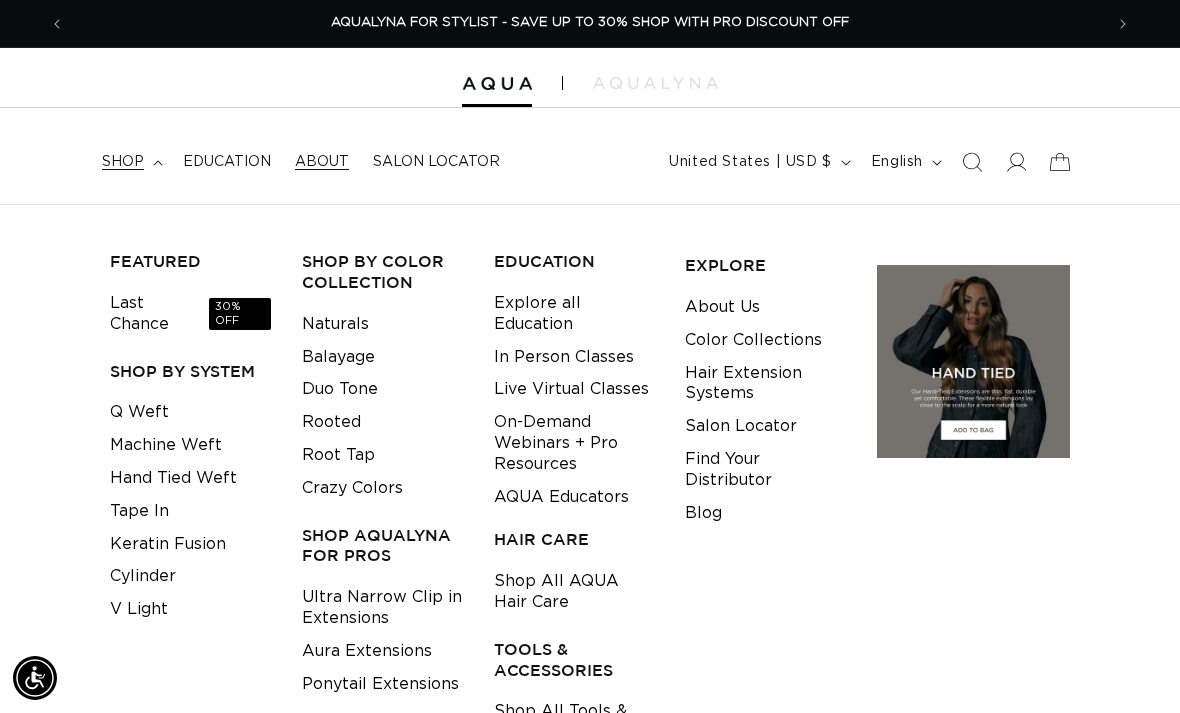 click on "Q Weft" at bounding box center (139, 412) 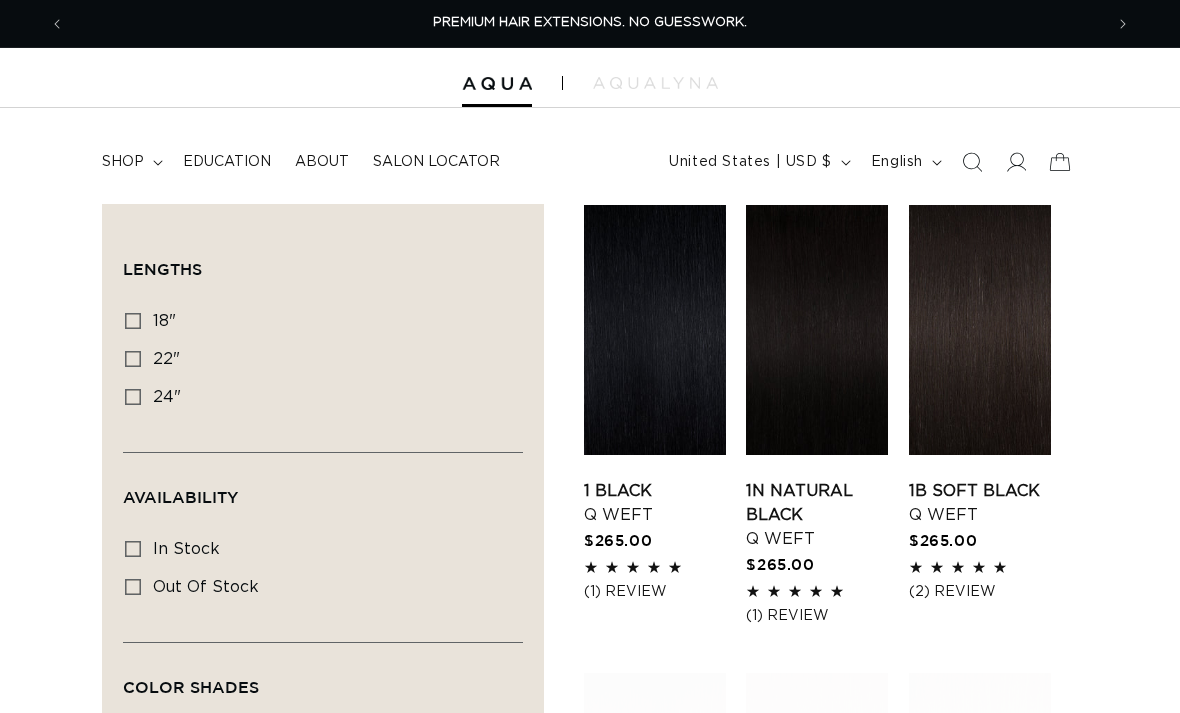 scroll, scrollTop: 0, scrollLeft: 0, axis: both 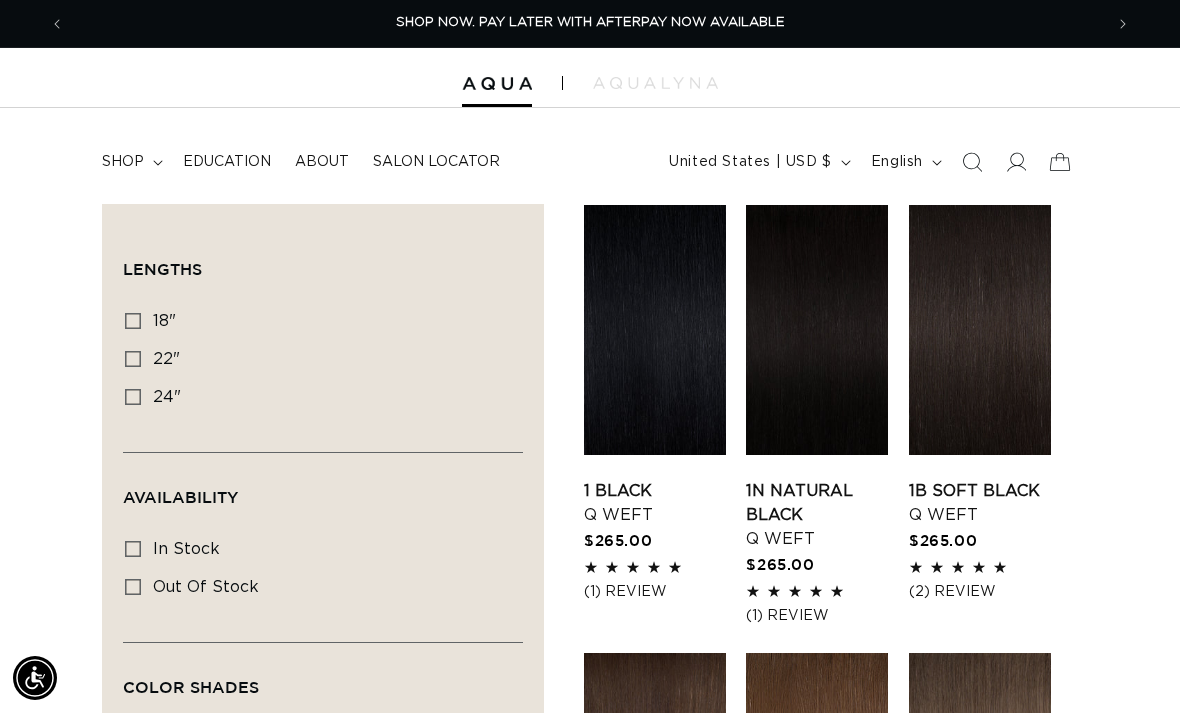 click 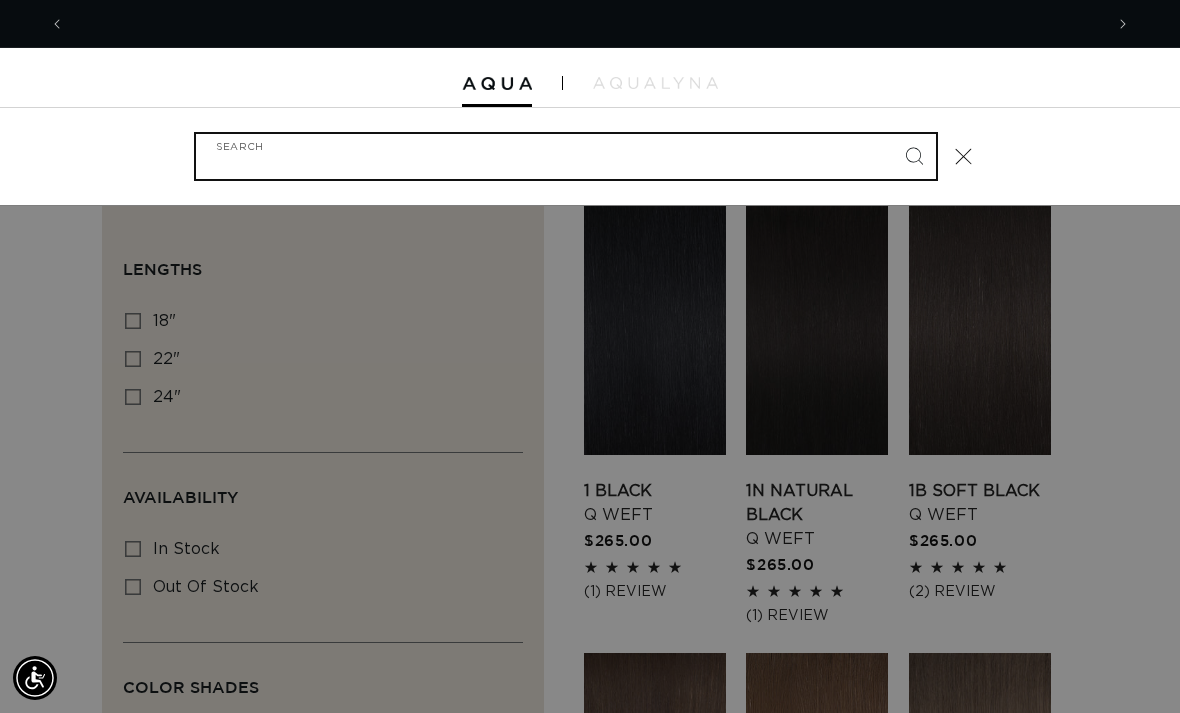 scroll, scrollTop: 0, scrollLeft: 2076, axis: horizontal 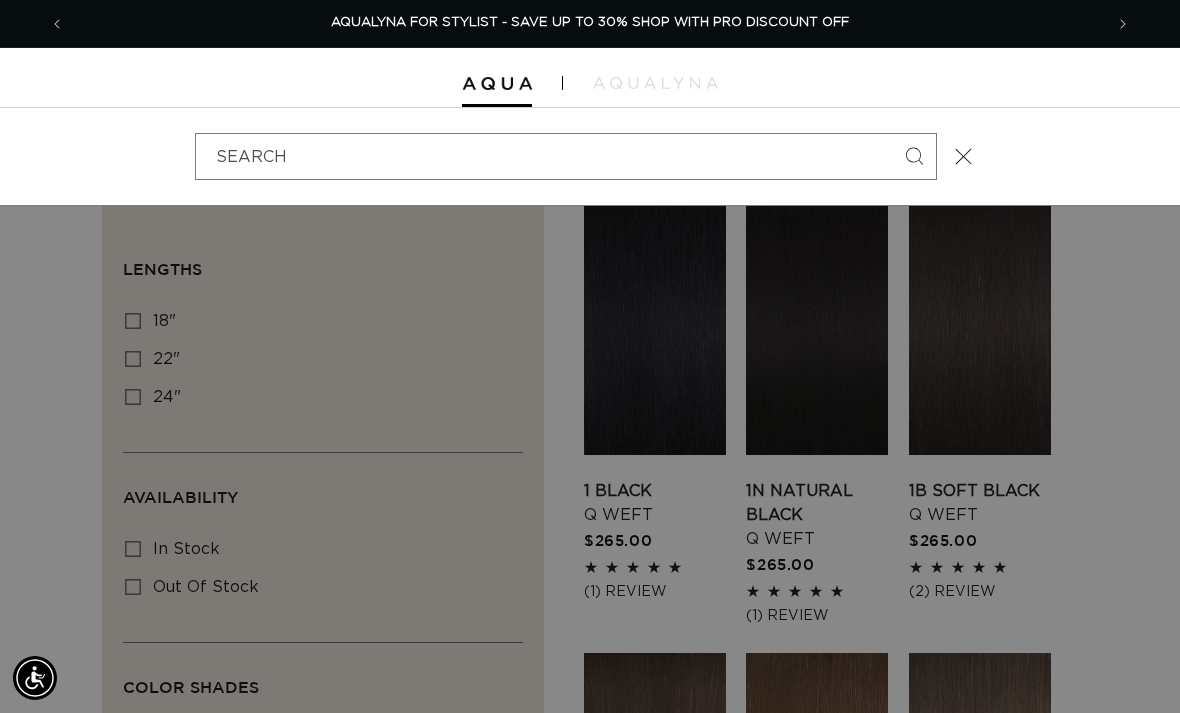 click on "Search" at bounding box center (590, 156) 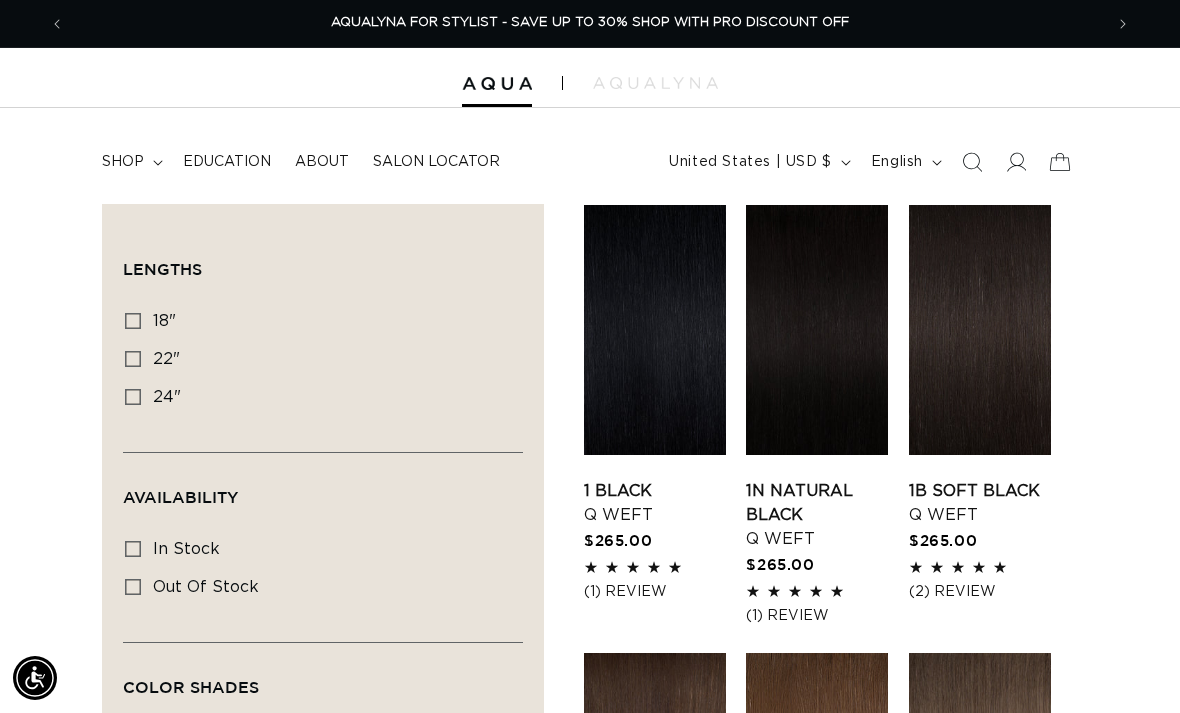 click on "shop" at bounding box center (130, 162) 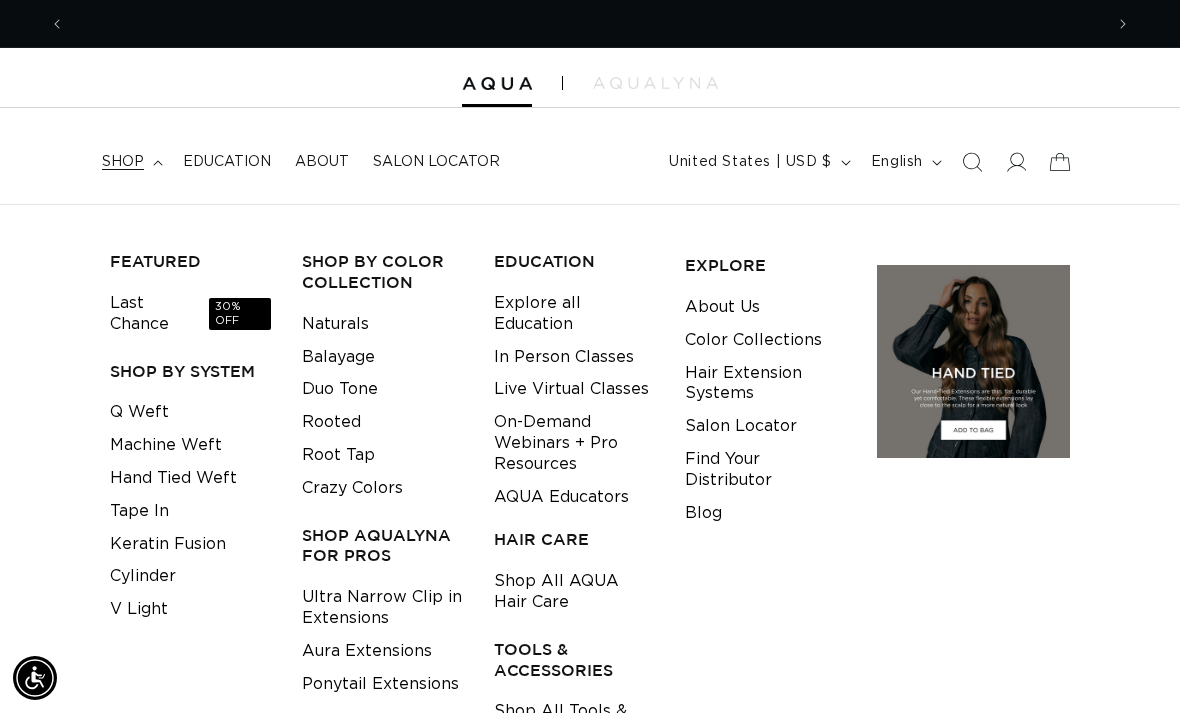 scroll, scrollTop: 0, scrollLeft: 0, axis: both 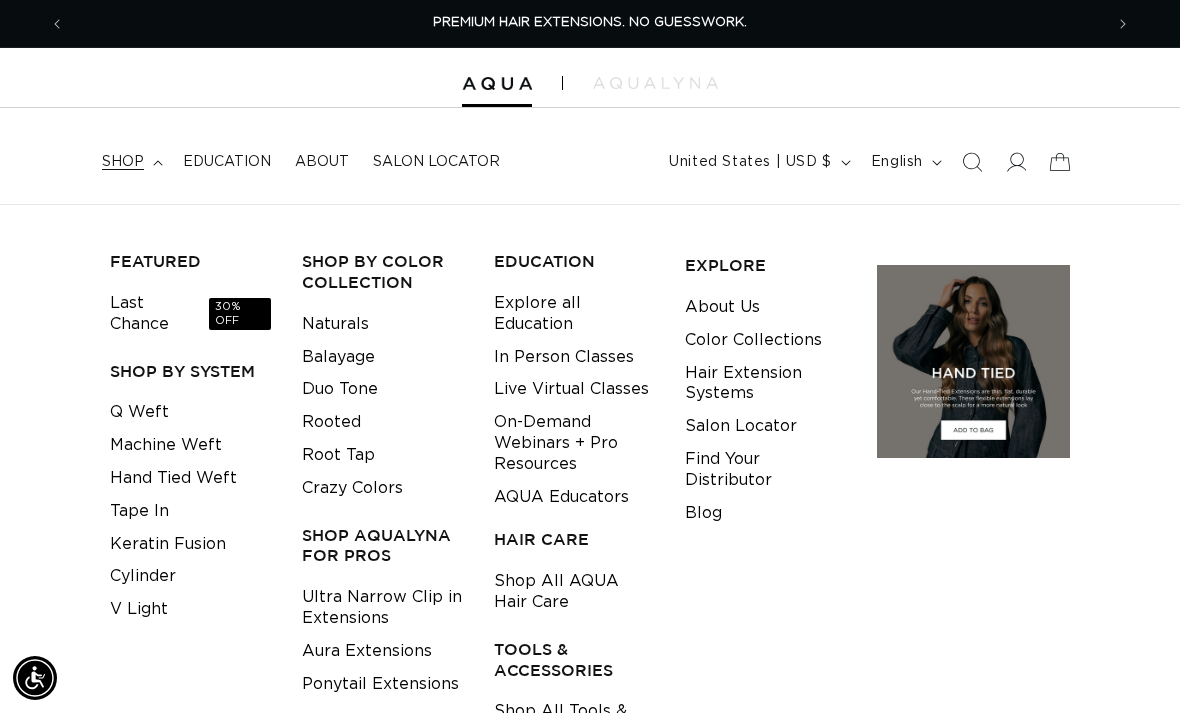 click on "Hair Extension Systems" at bounding box center (765, 384) 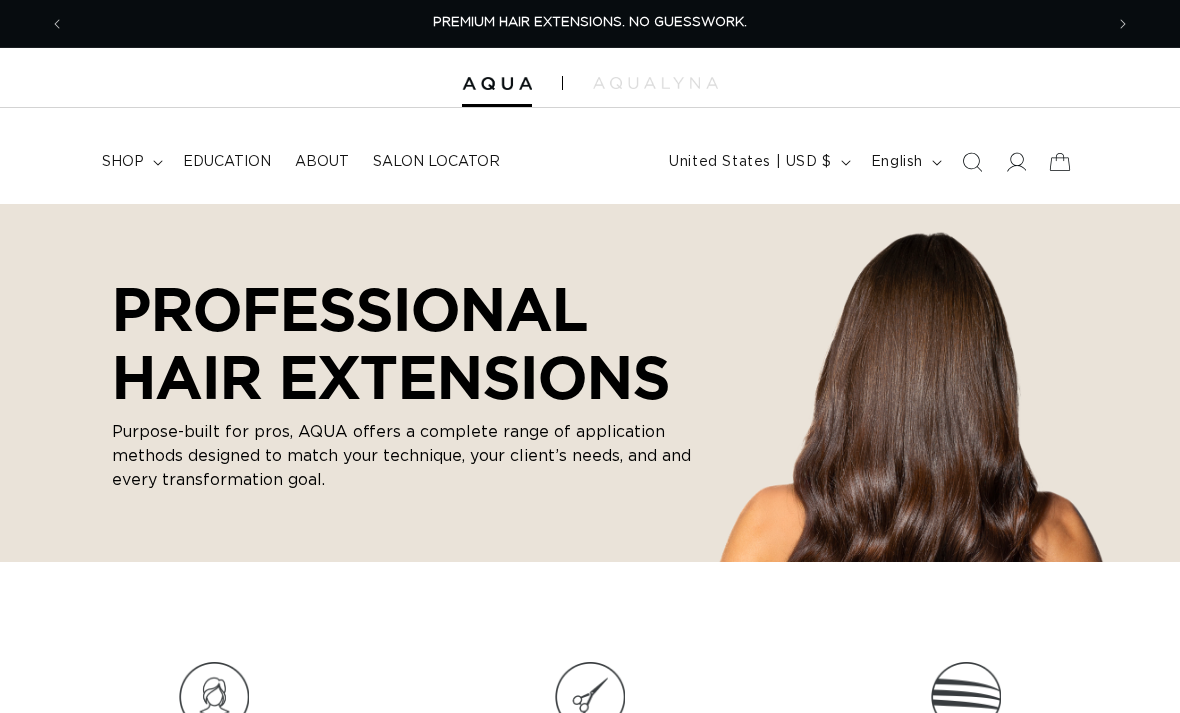 scroll, scrollTop: 0, scrollLeft: 0, axis: both 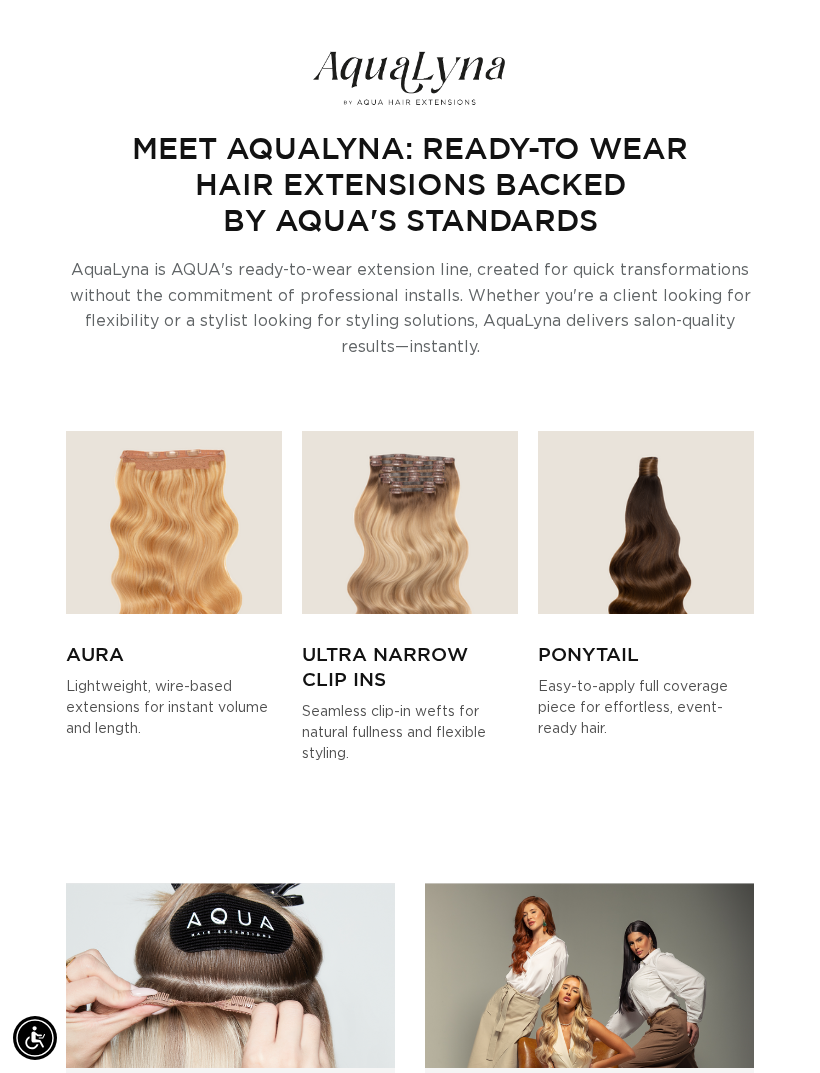 click at bounding box center [174, 522] 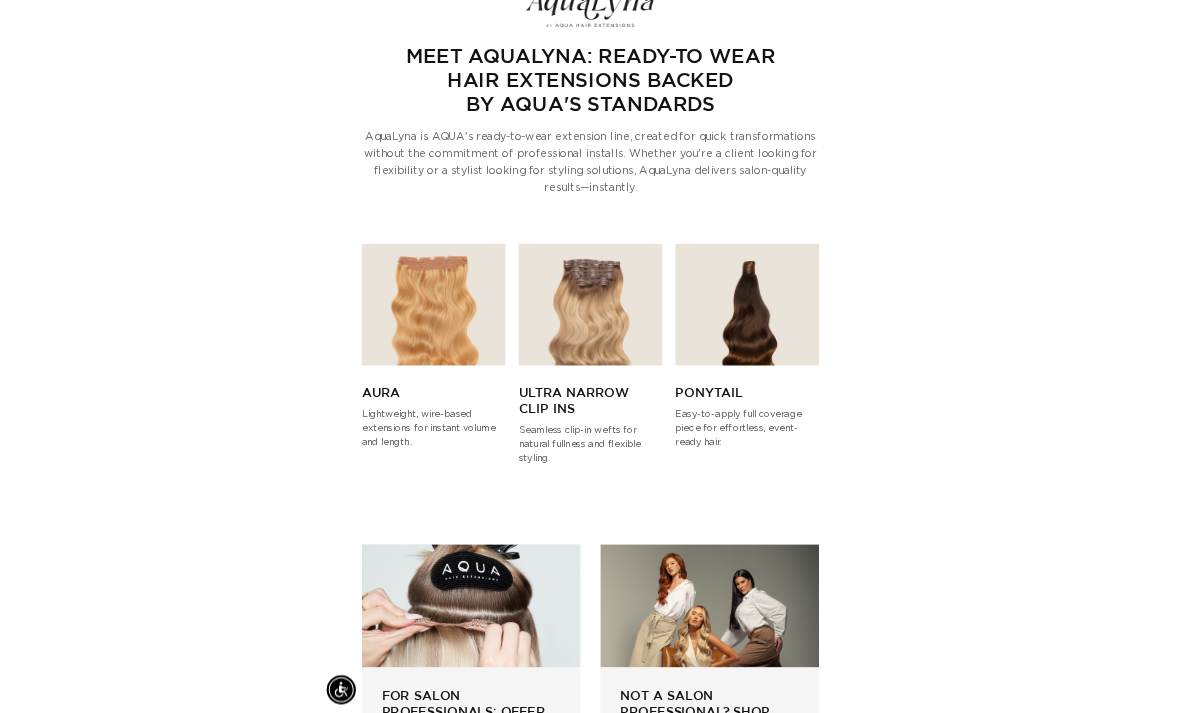 scroll, scrollTop: 4836, scrollLeft: 0, axis: vertical 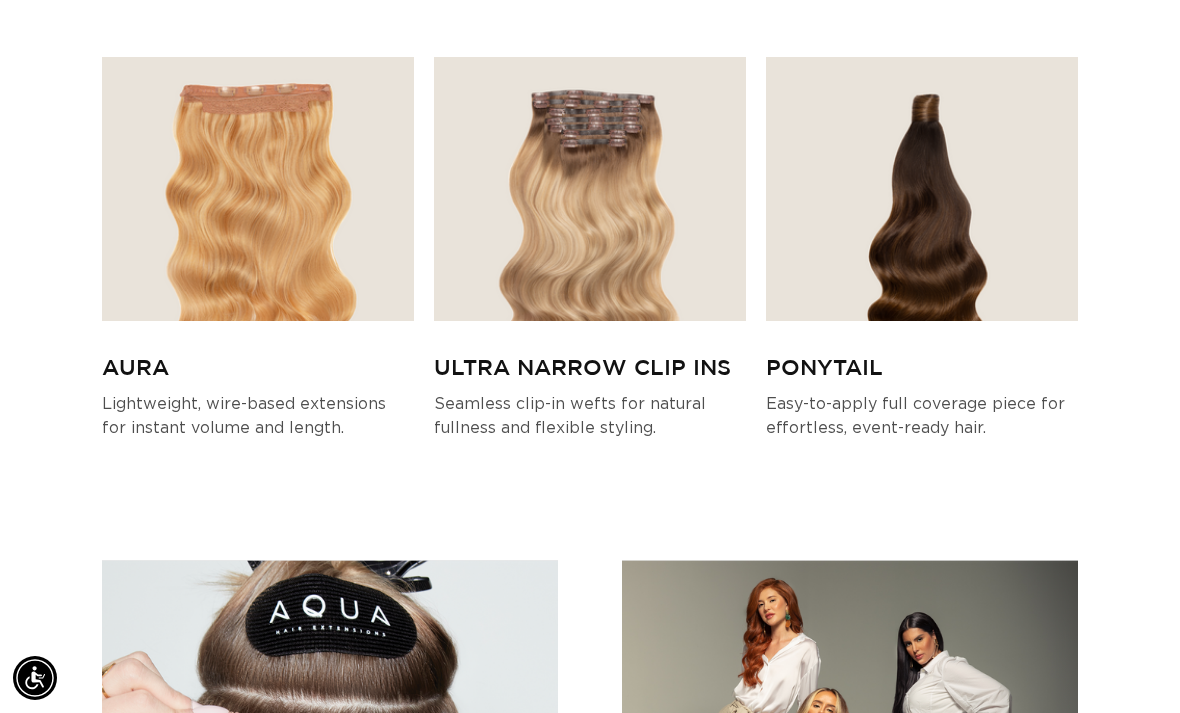 click on "Lightweight, wire-based extensions for instant volume and length." at bounding box center [258, 416] 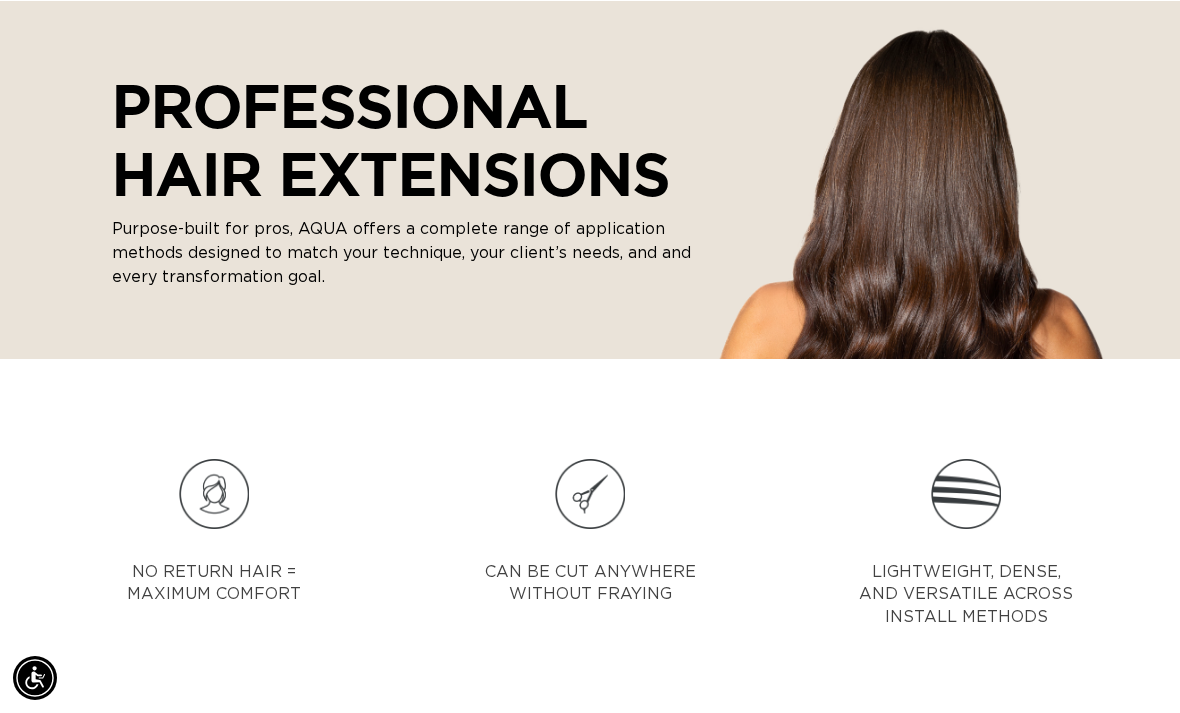 scroll, scrollTop: 0, scrollLeft: 1038, axis: horizontal 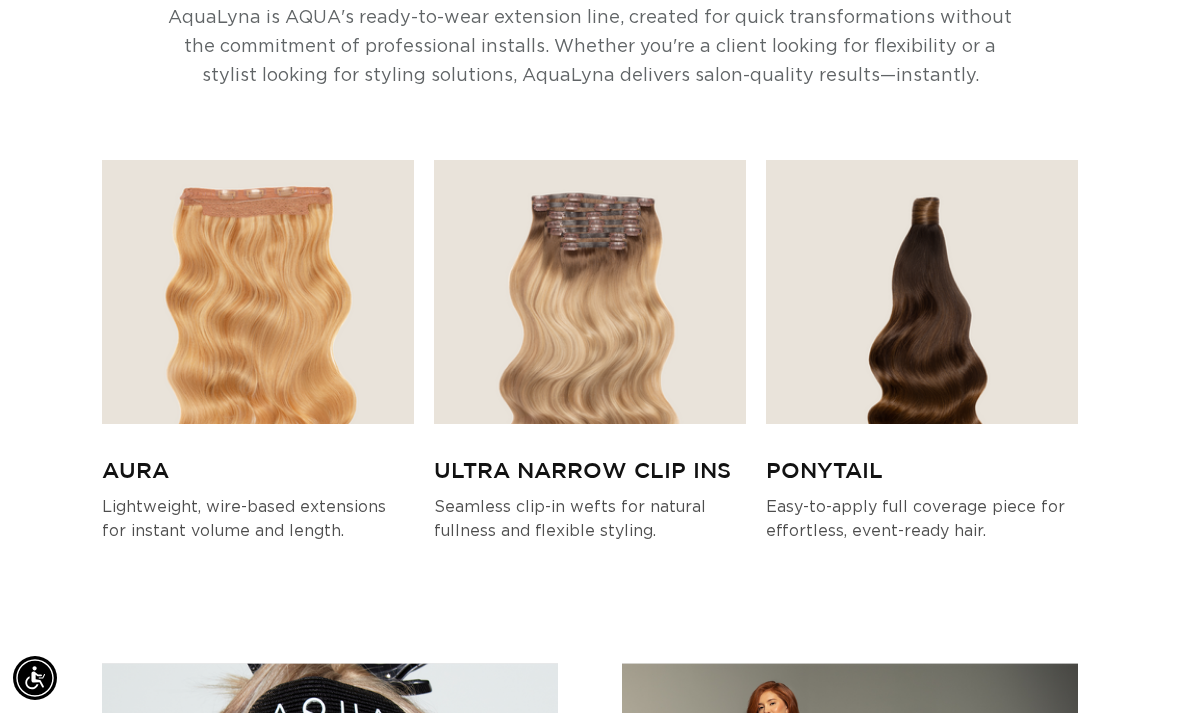 click on "Seamless clip-in wefts for natural fullness and flexible styling." at bounding box center [590, 519] 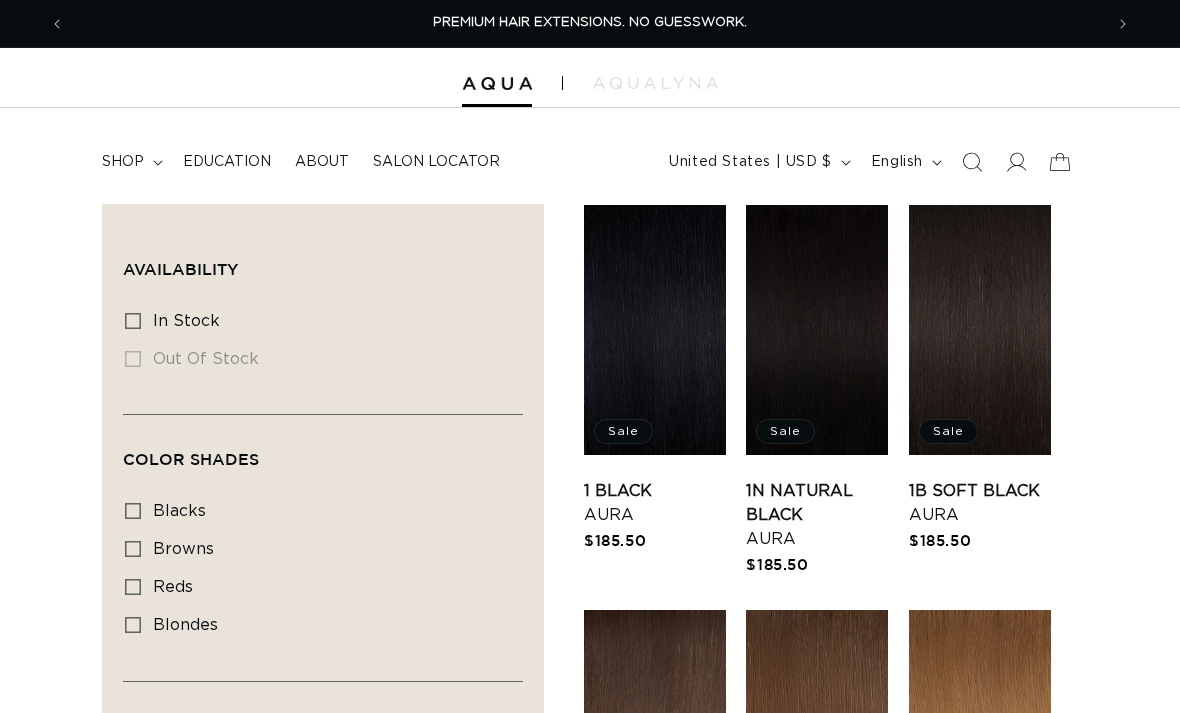 scroll, scrollTop: 0, scrollLeft: 0, axis: both 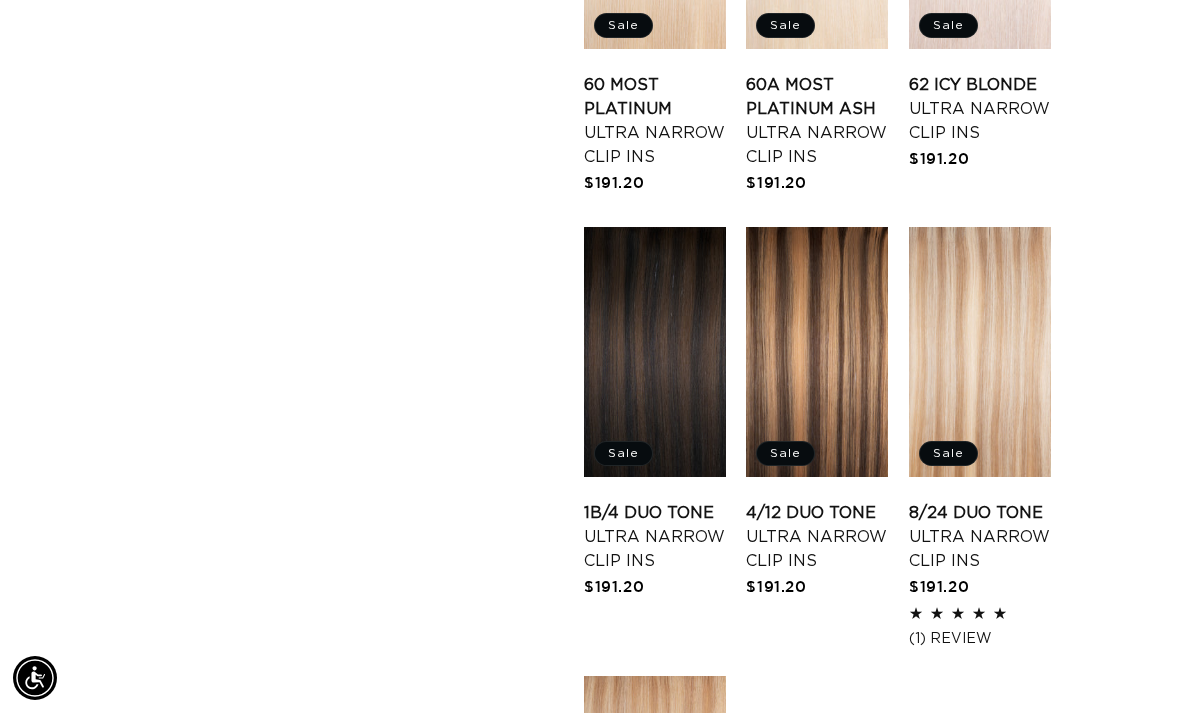 click on "8/24 Duo Tone
Ultra Narrow Clip Ins" at bounding box center [980, 537] 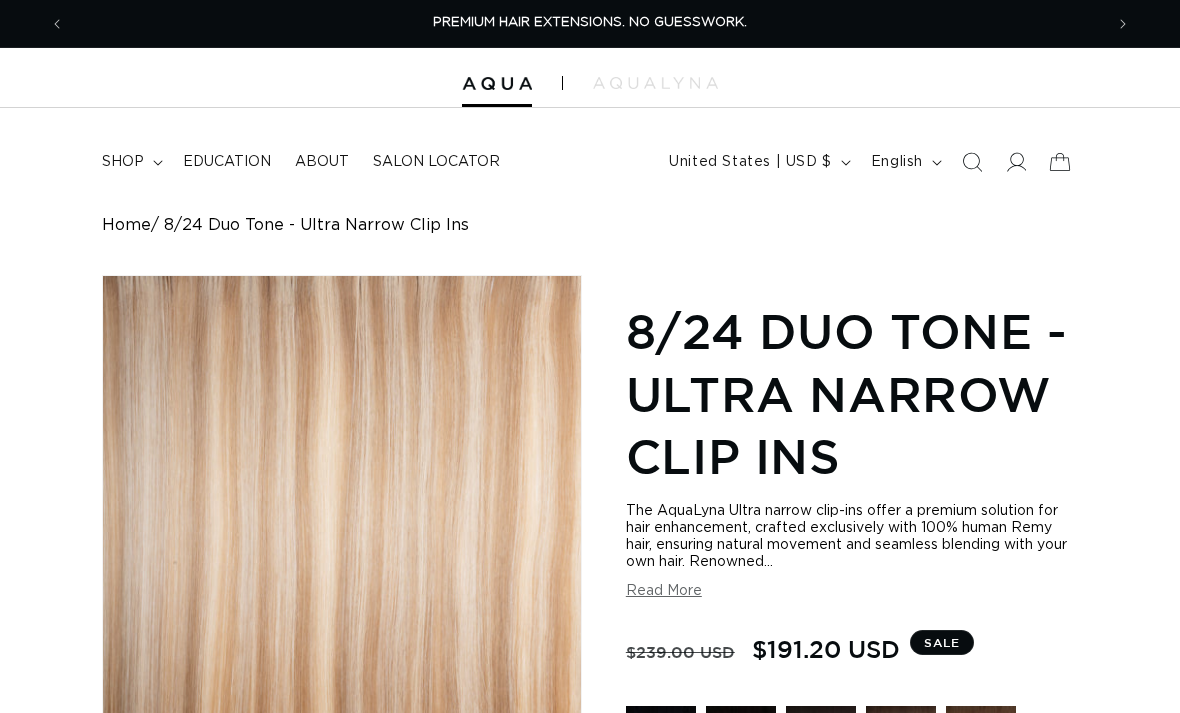 scroll, scrollTop: 0, scrollLeft: 0, axis: both 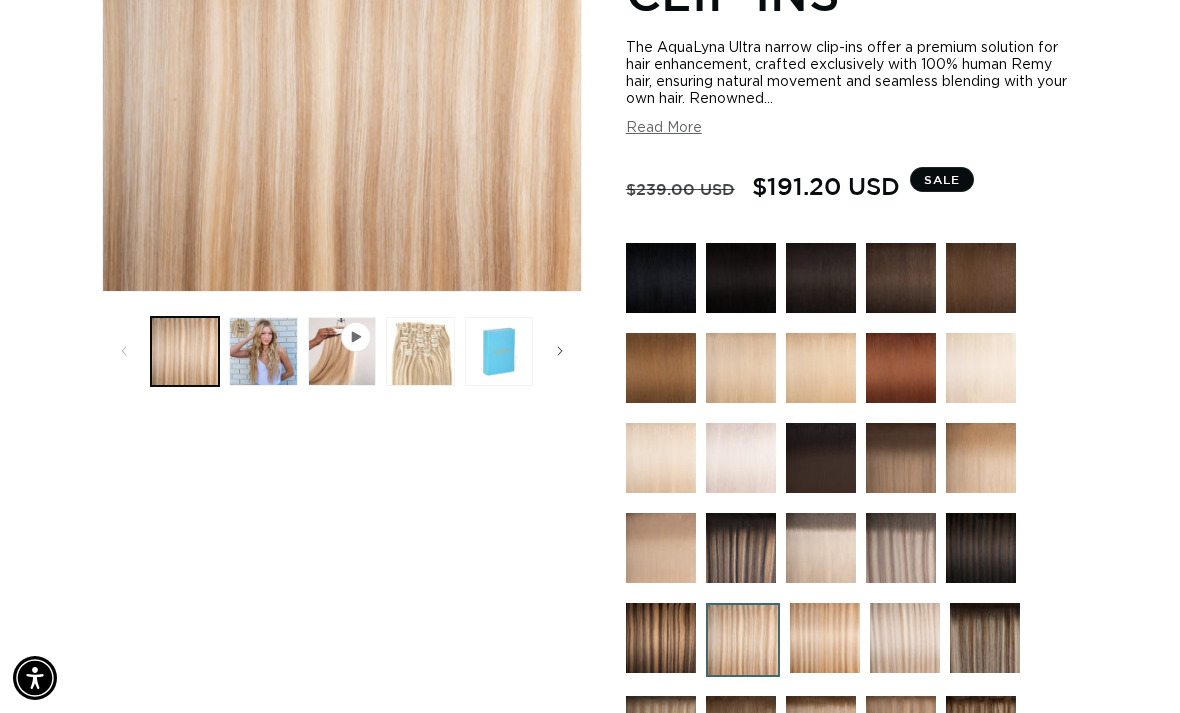 click at bounding box center (263, 351) 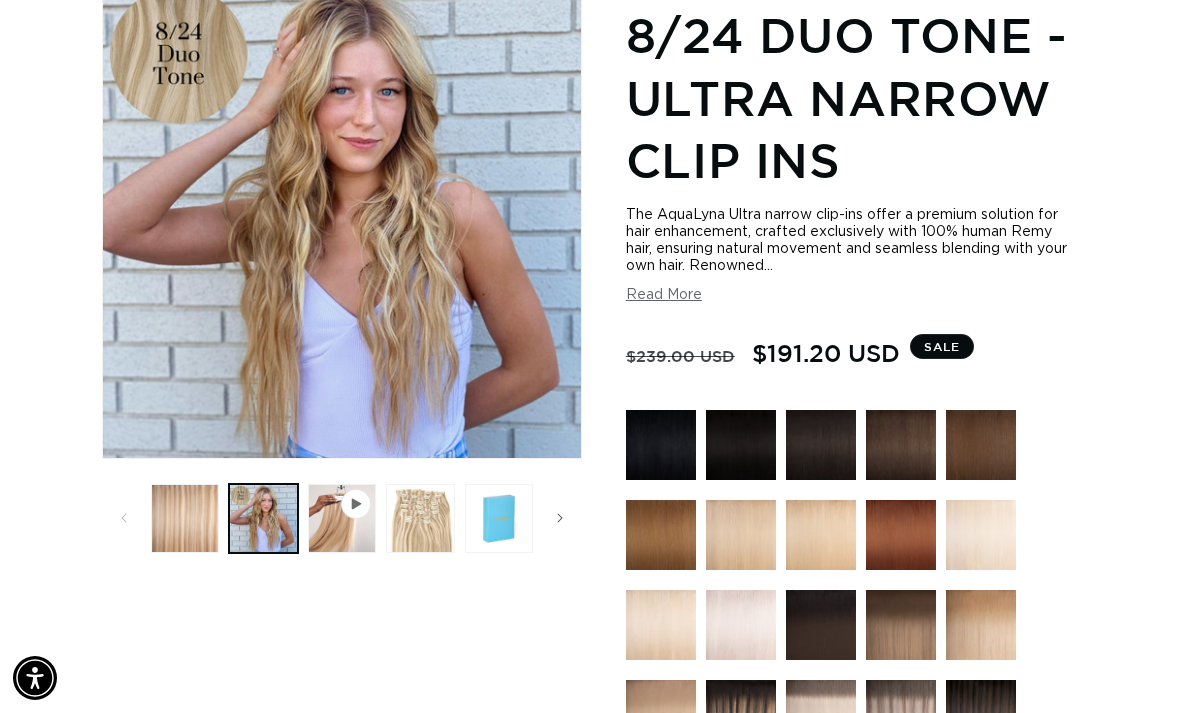 scroll, scrollTop: 274, scrollLeft: 0, axis: vertical 